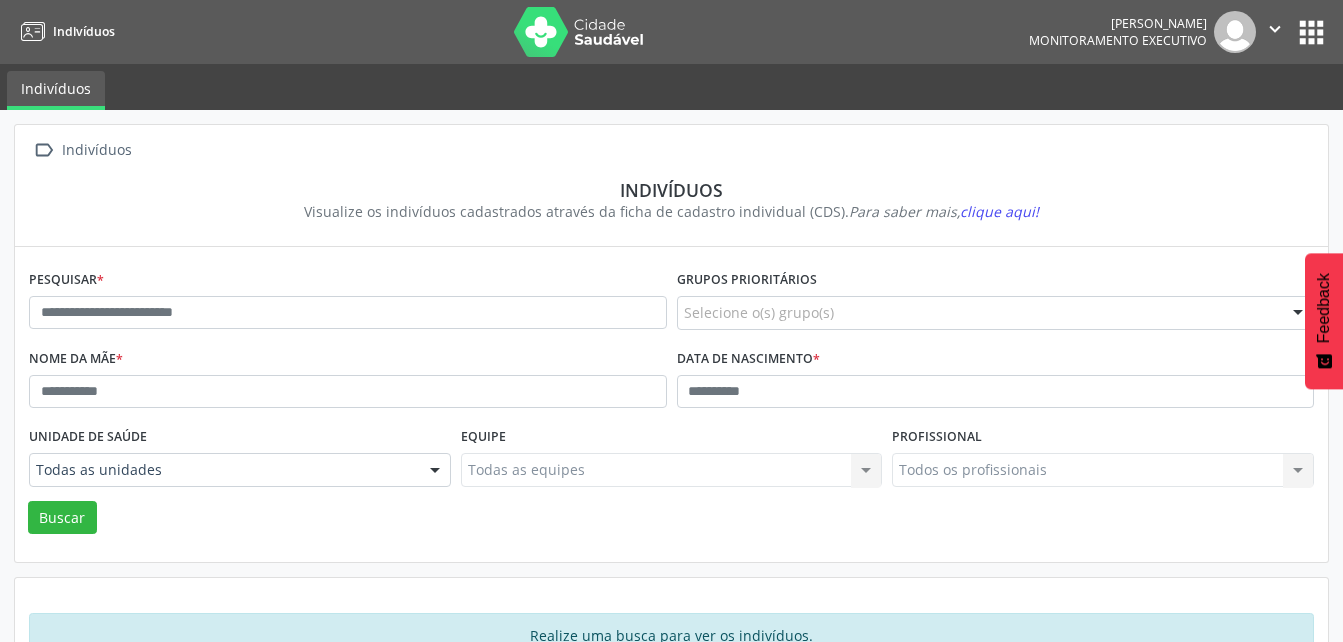 scroll, scrollTop: 58, scrollLeft: 0, axis: vertical 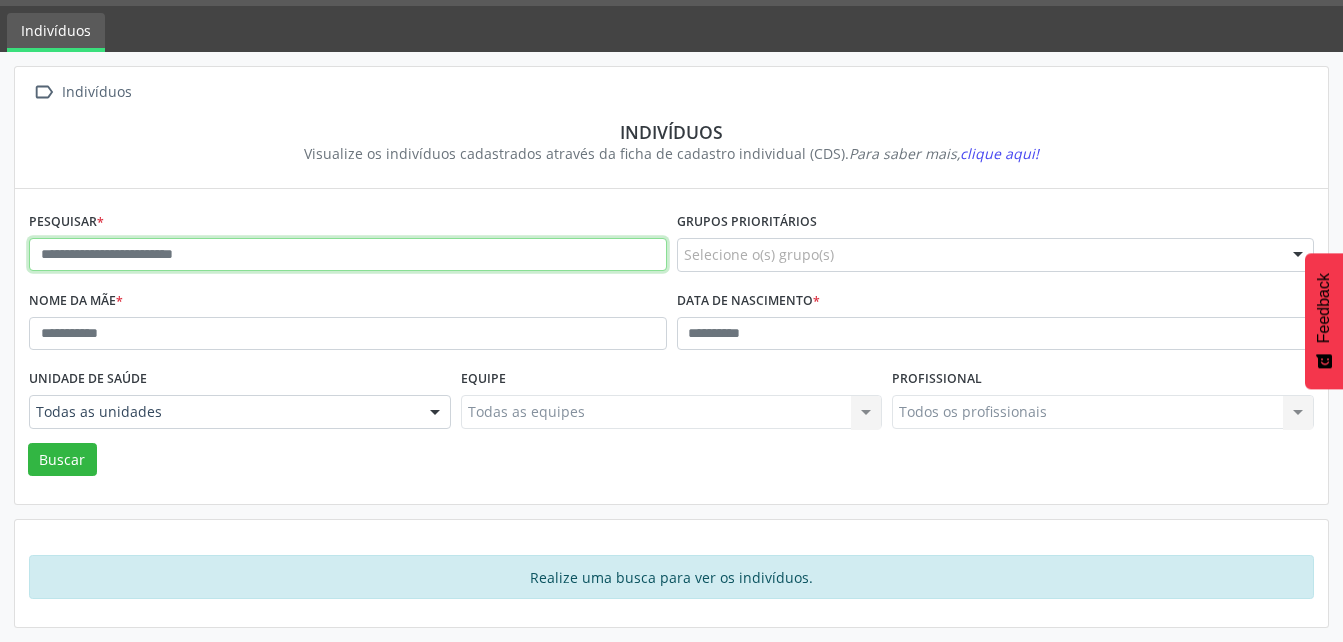 click at bounding box center (348, 255) 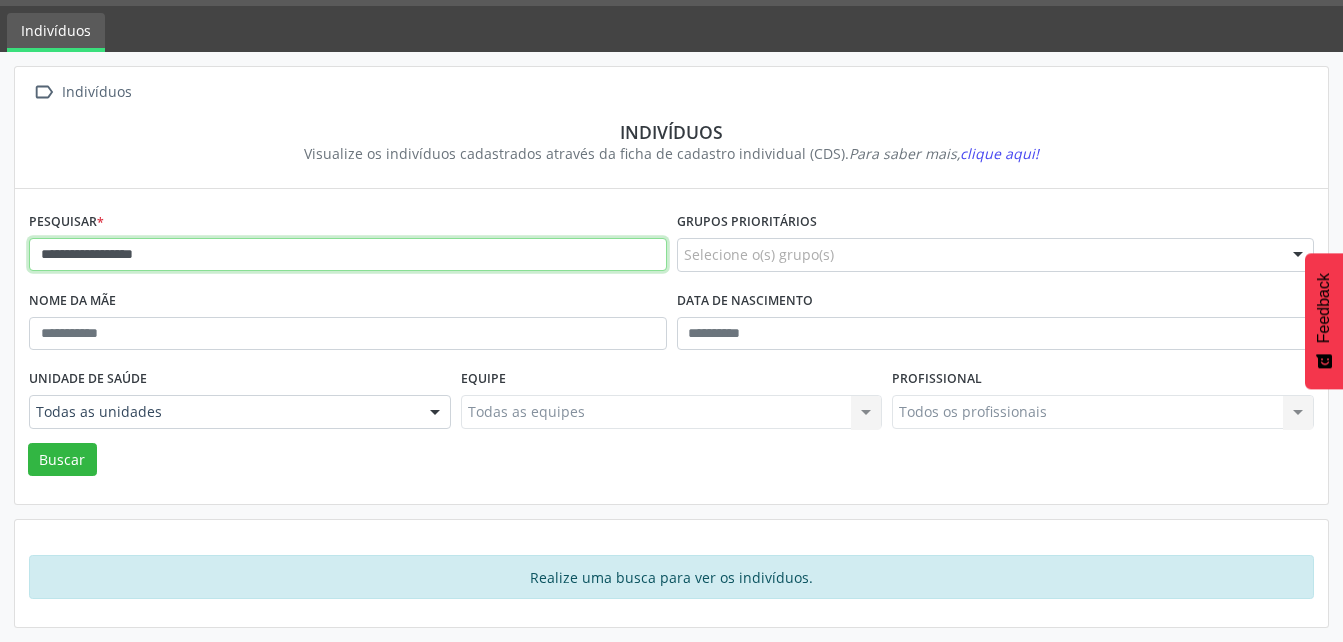 click on "Buscar" at bounding box center [62, 460] 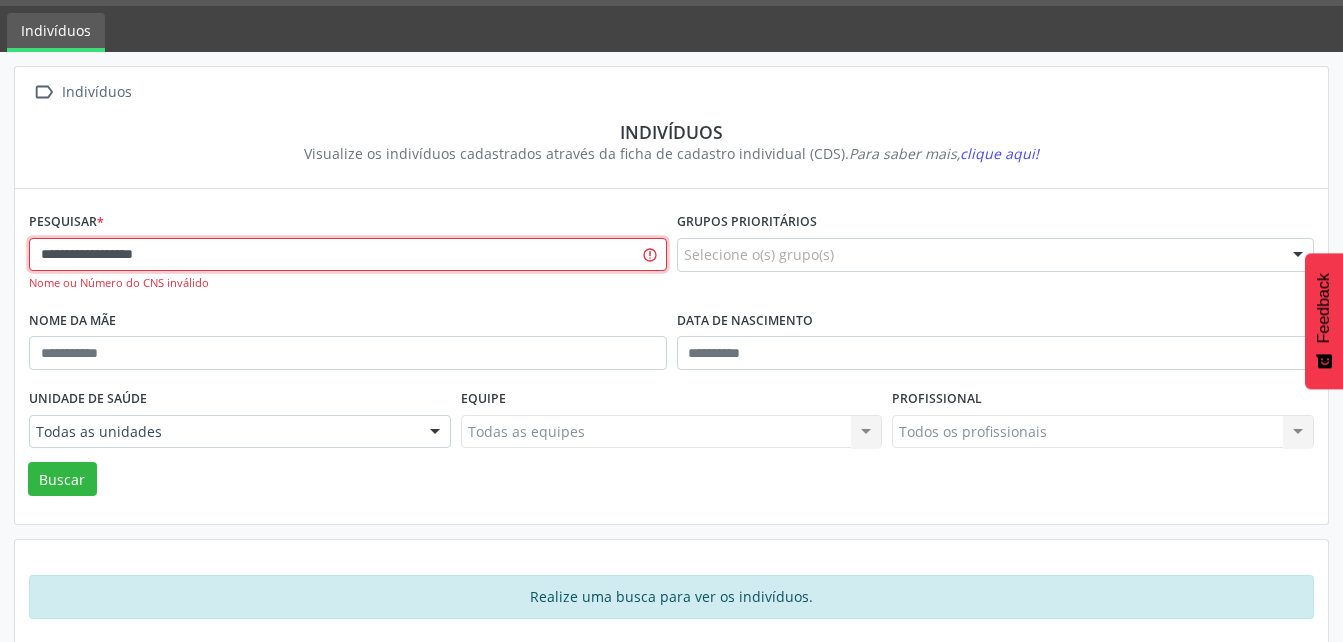 scroll, scrollTop: 78, scrollLeft: 0, axis: vertical 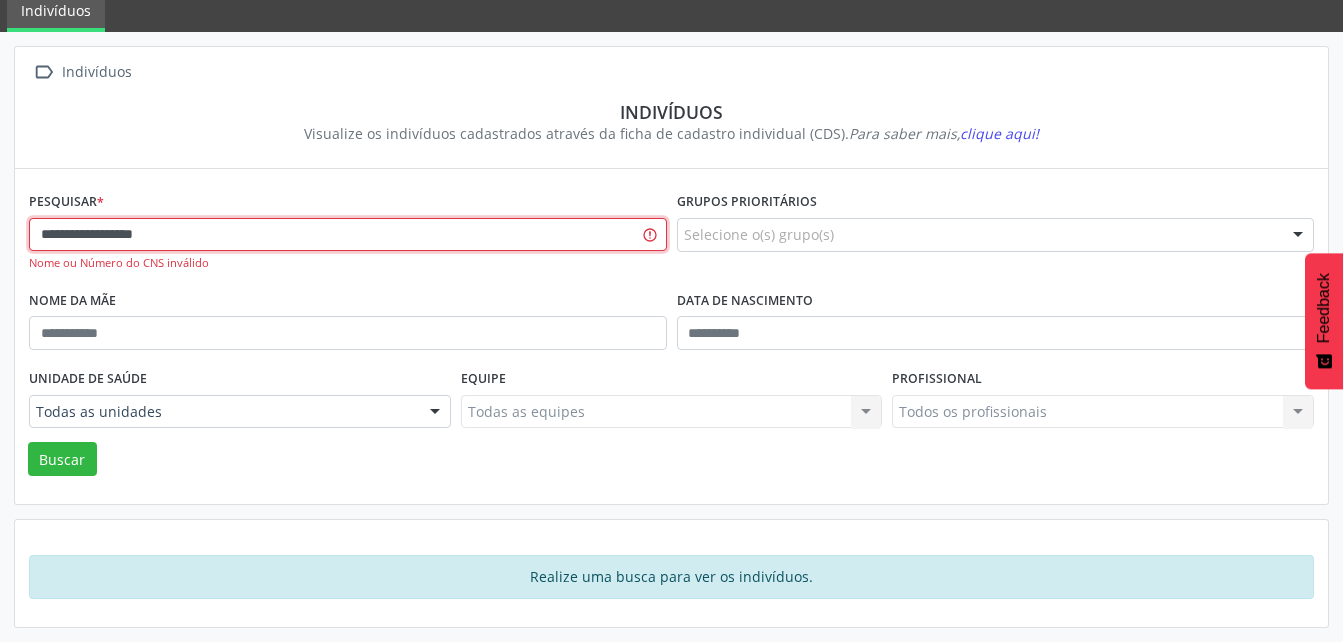 click on "**********" at bounding box center [348, 235] 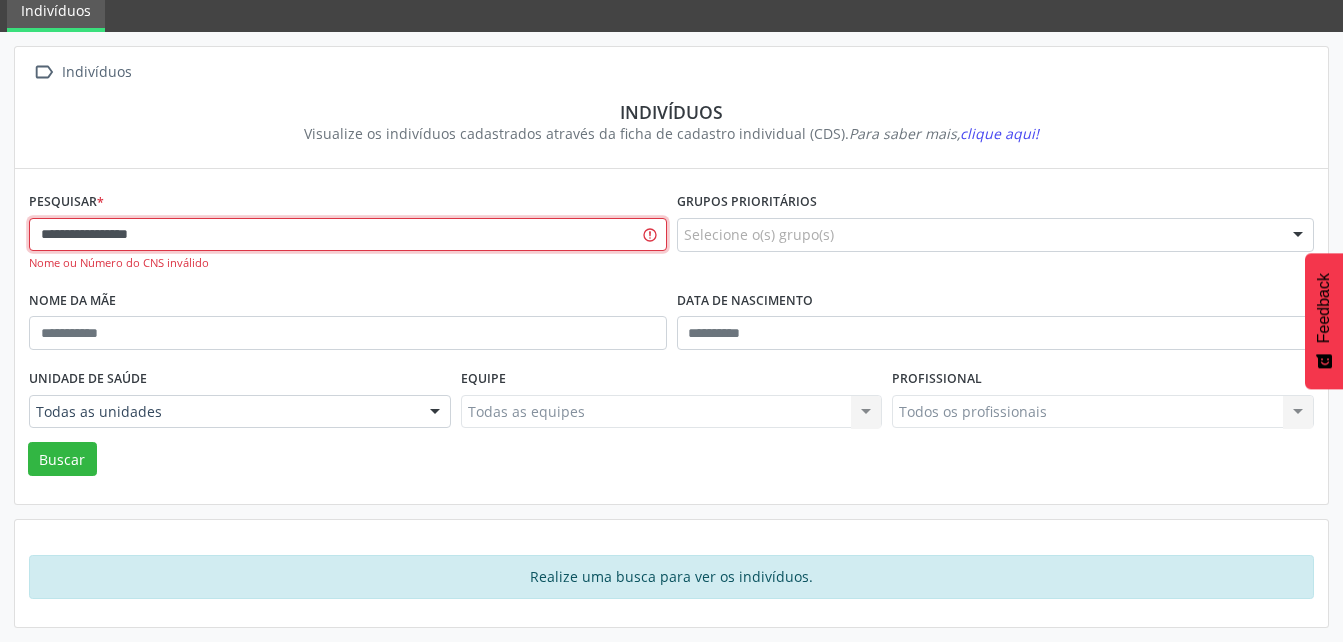 type on "**********" 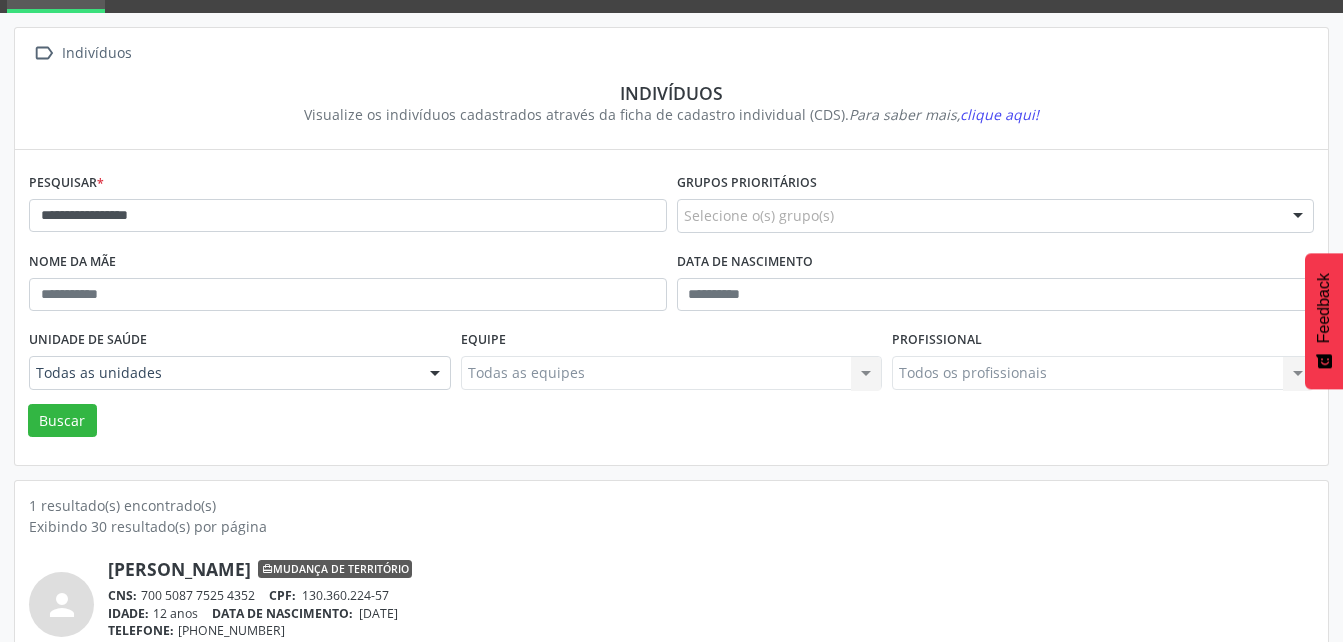 scroll, scrollTop: 174, scrollLeft: 0, axis: vertical 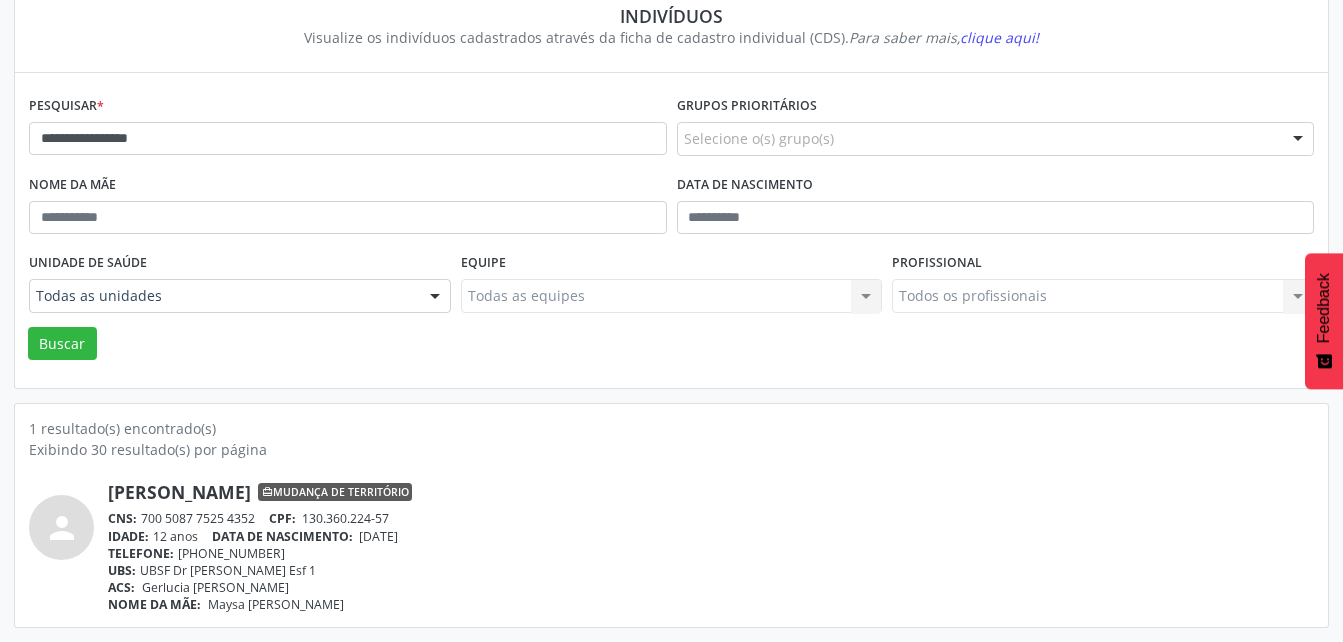 drag, startPoint x: 146, startPoint y: 520, endPoint x: 256, endPoint y: 524, distance: 110.0727 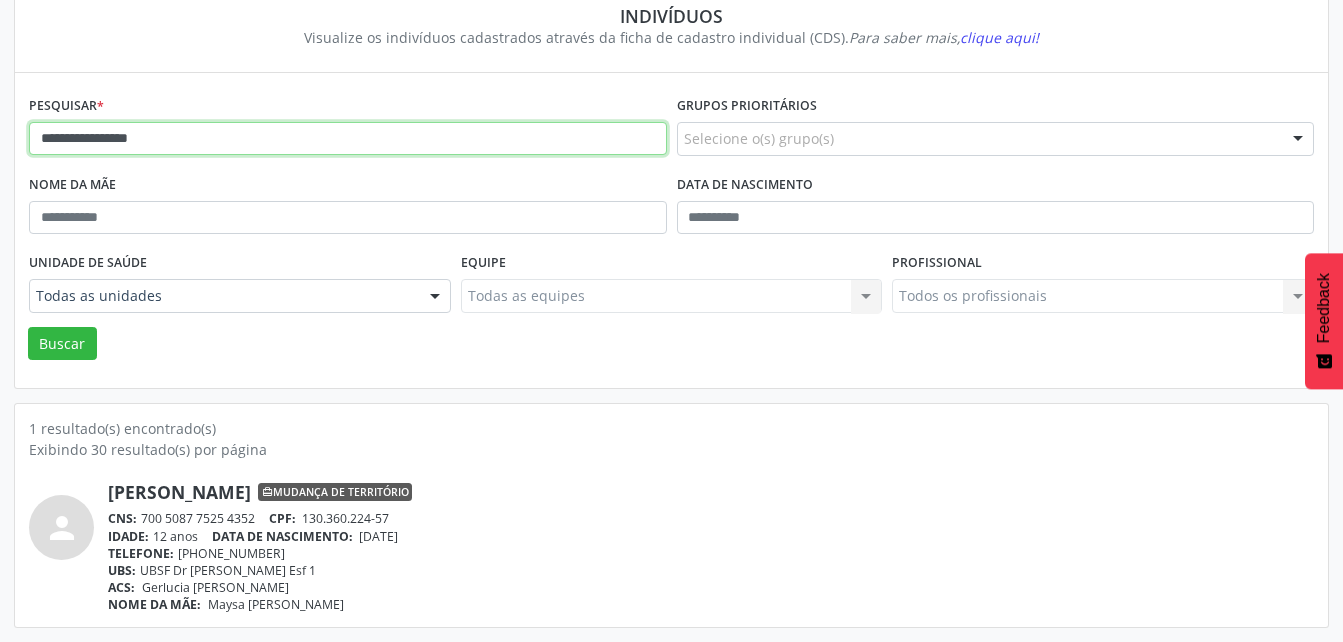 drag, startPoint x: 200, startPoint y: 143, endPoint x: 7, endPoint y: 149, distance: 193.09325 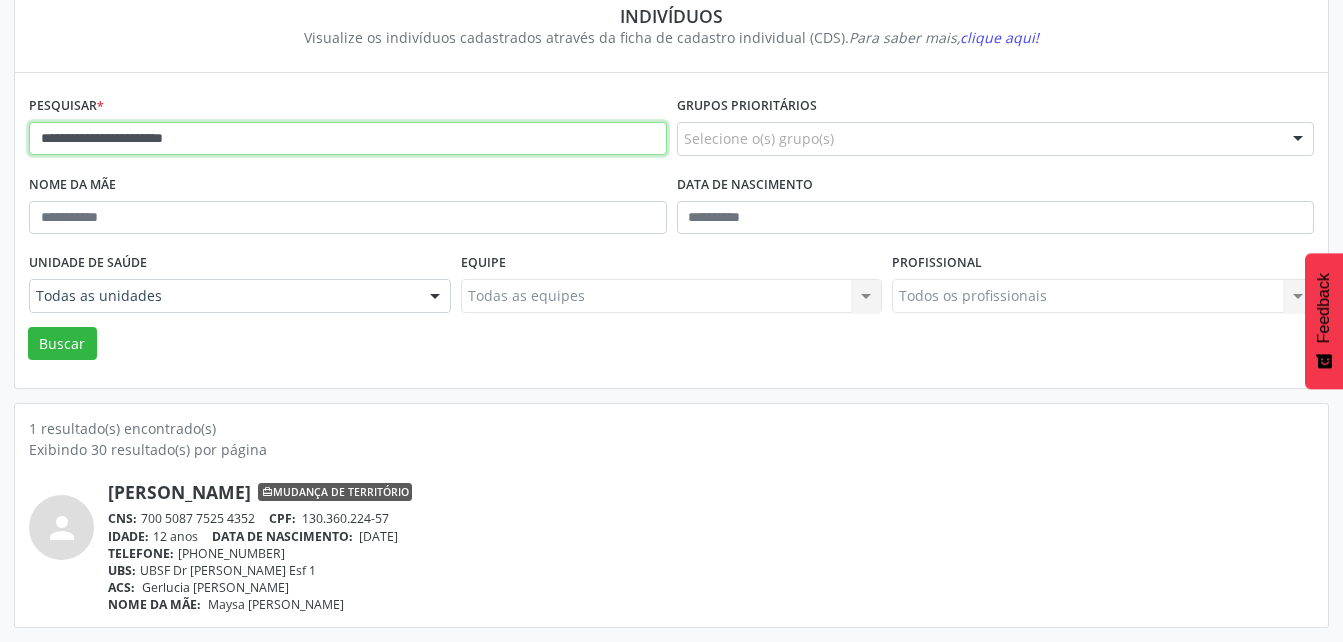 click on "Buscar" at bounding box center [62, 344] 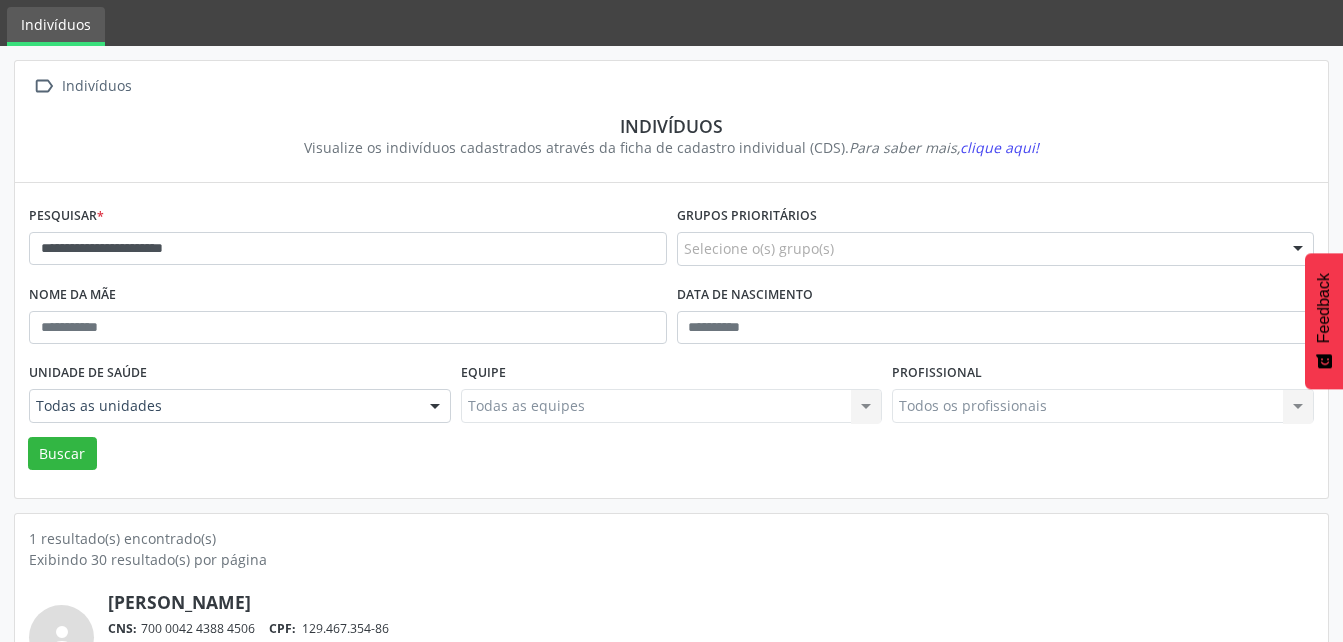 scroll, scrollTop: 174, scrollLeft: 0, axis: vertical 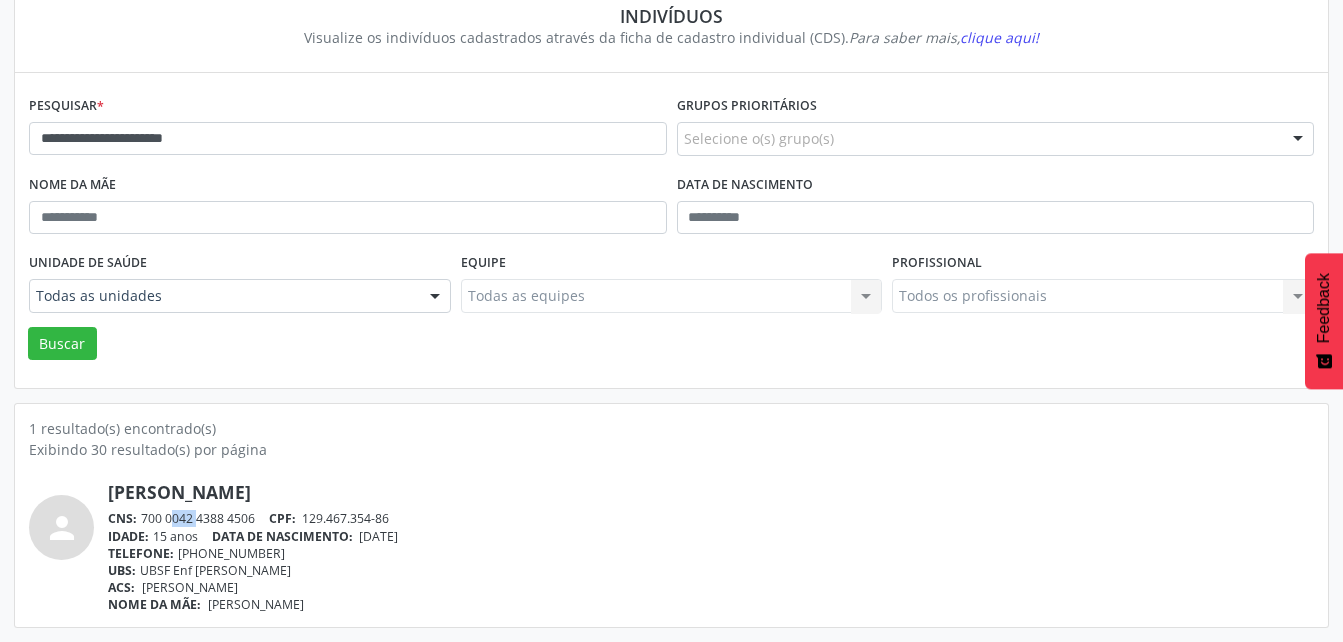drag, startPoint x: 147, startPoint y: 521, endPoint x: 172, endPoint y: 517, distance: 25.317978 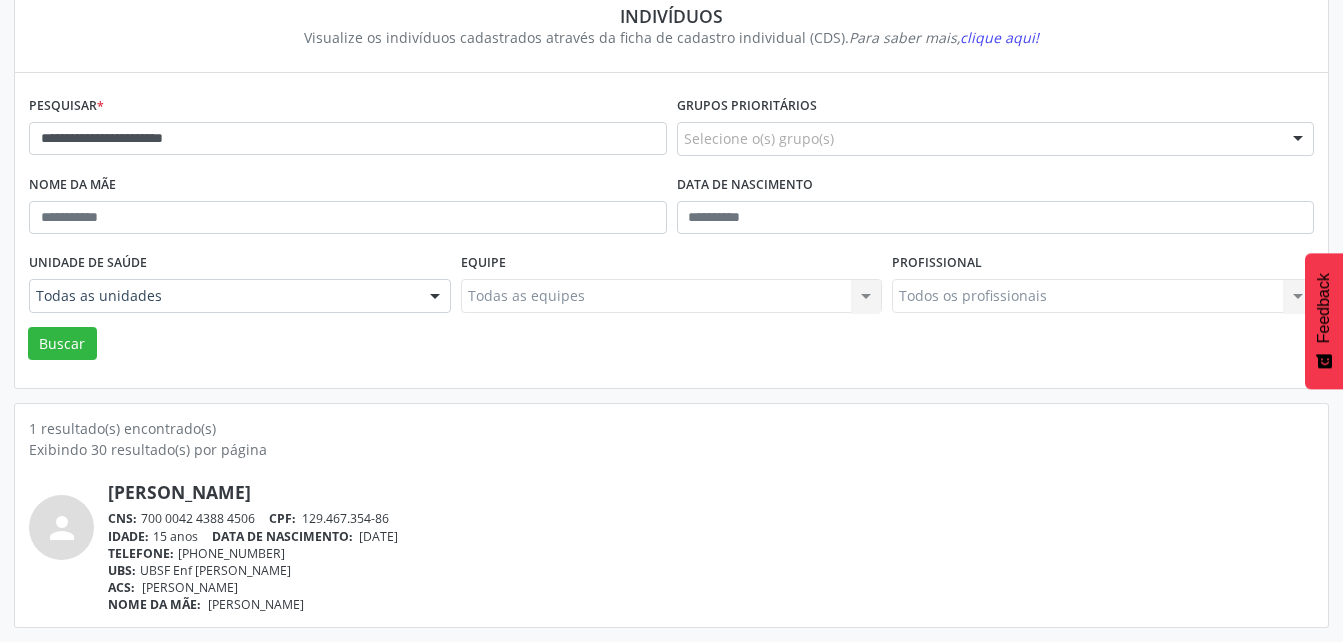 click on "Visualize os indivíduos cadastrados através da ficha de
cadastro individual (CDS).
Para saber mais,  clique aqui!" at bounding box center [671, 37] 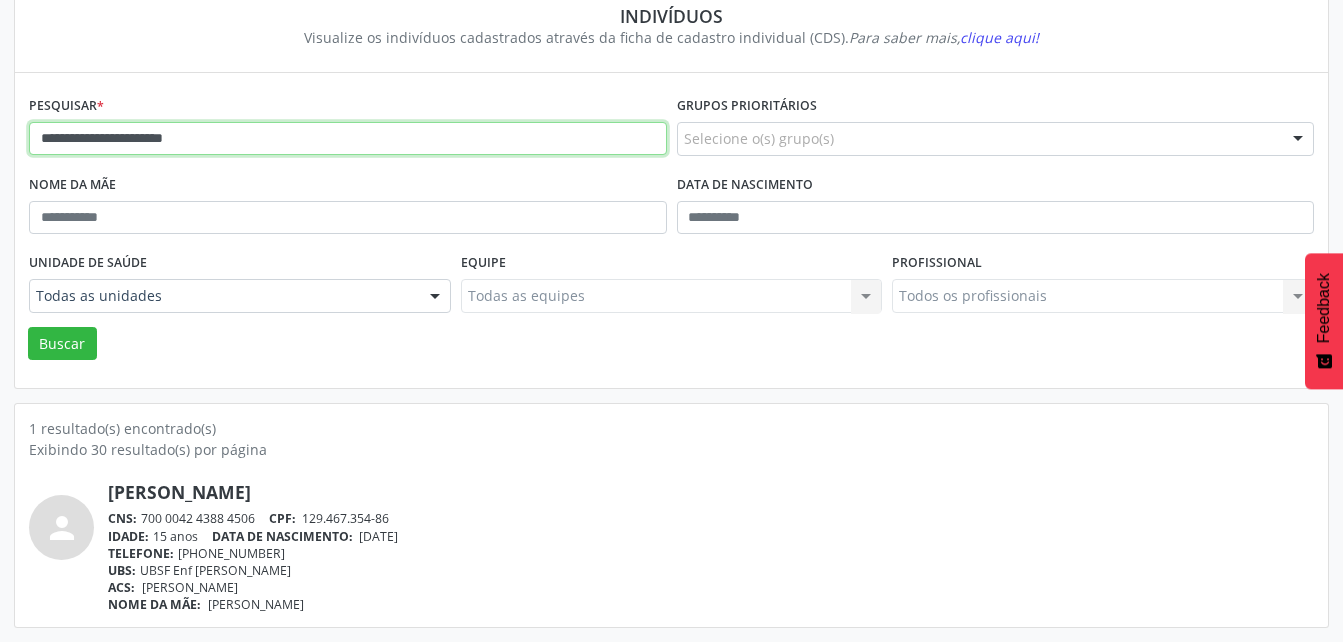 drag, startPoint x: 232, startPoint y: 135, endPoint x: -4, endPoint y: 101, distance: 238.43657 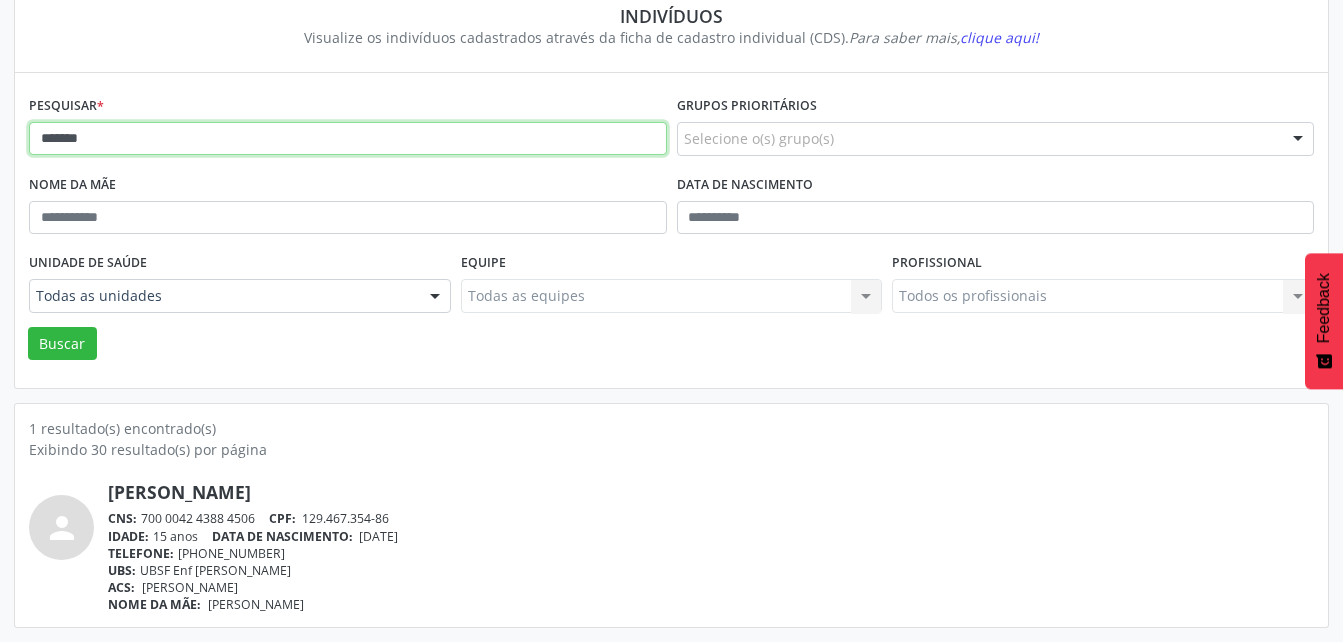 click on "Buscar" at bounding box center [62, 344] 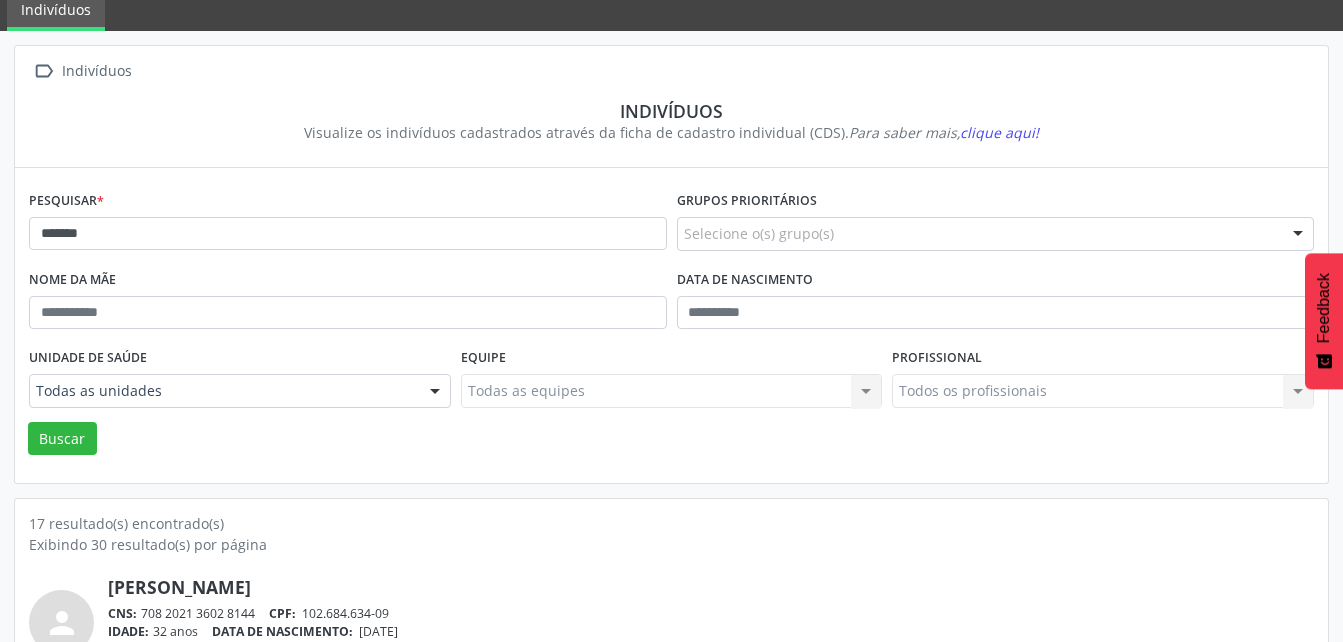 scroll, scrollTop: 74, scrollLeft: 0, axis: vertical 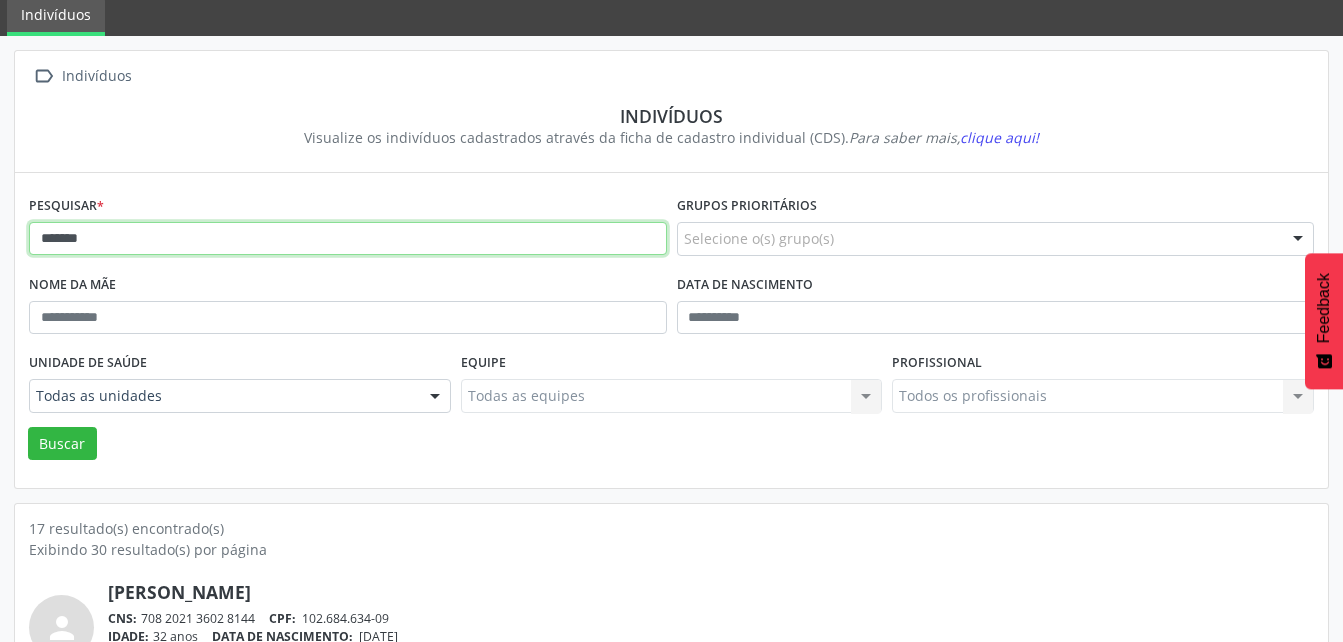 click on "*******" at bounding box center (348, 239) 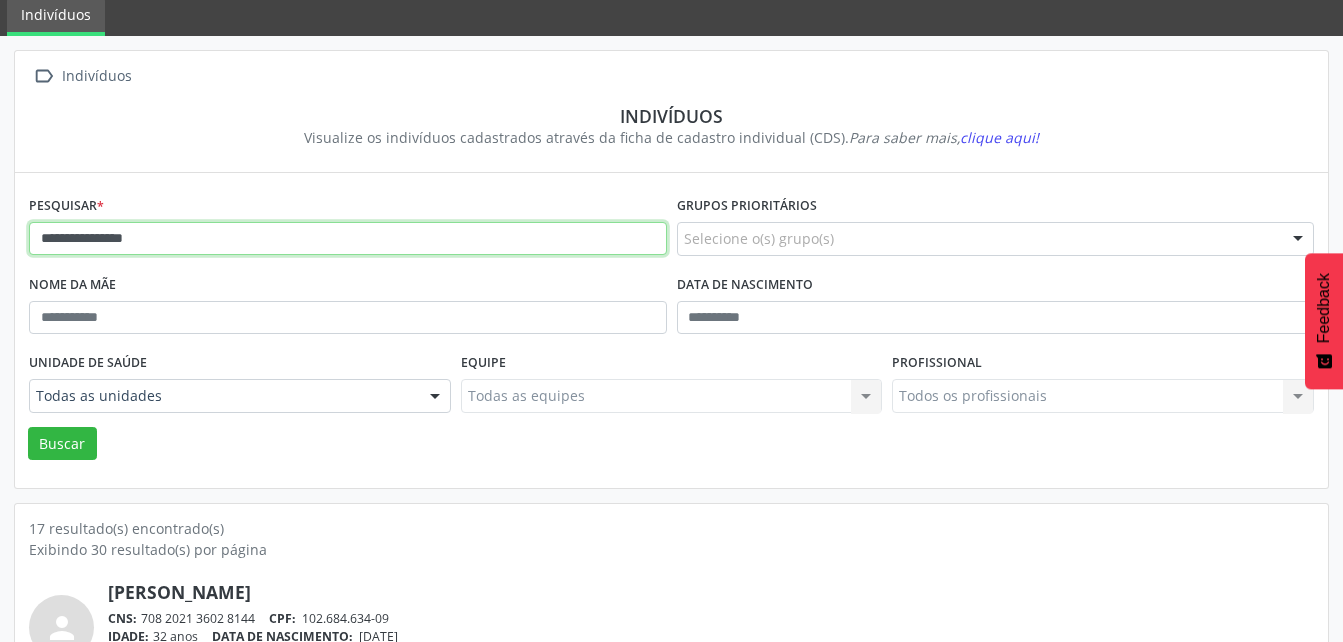 type on "**********" 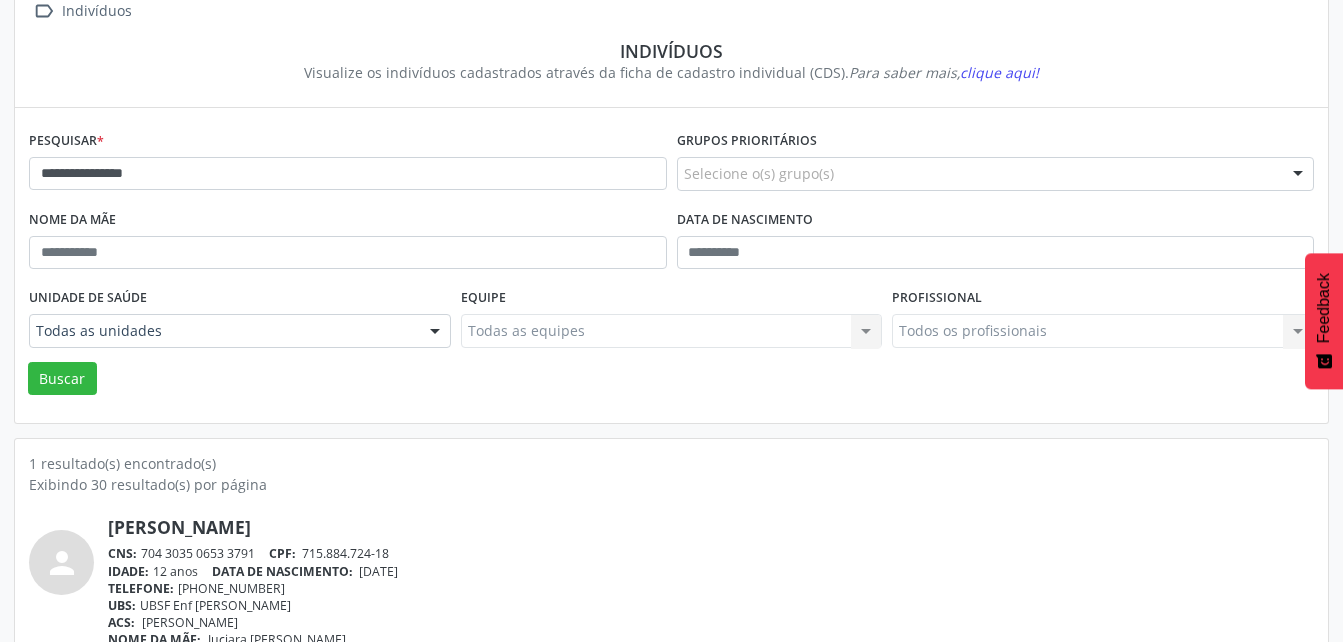 scroll, scrollTop: 174, scrollLeft: 0, axis: vertical 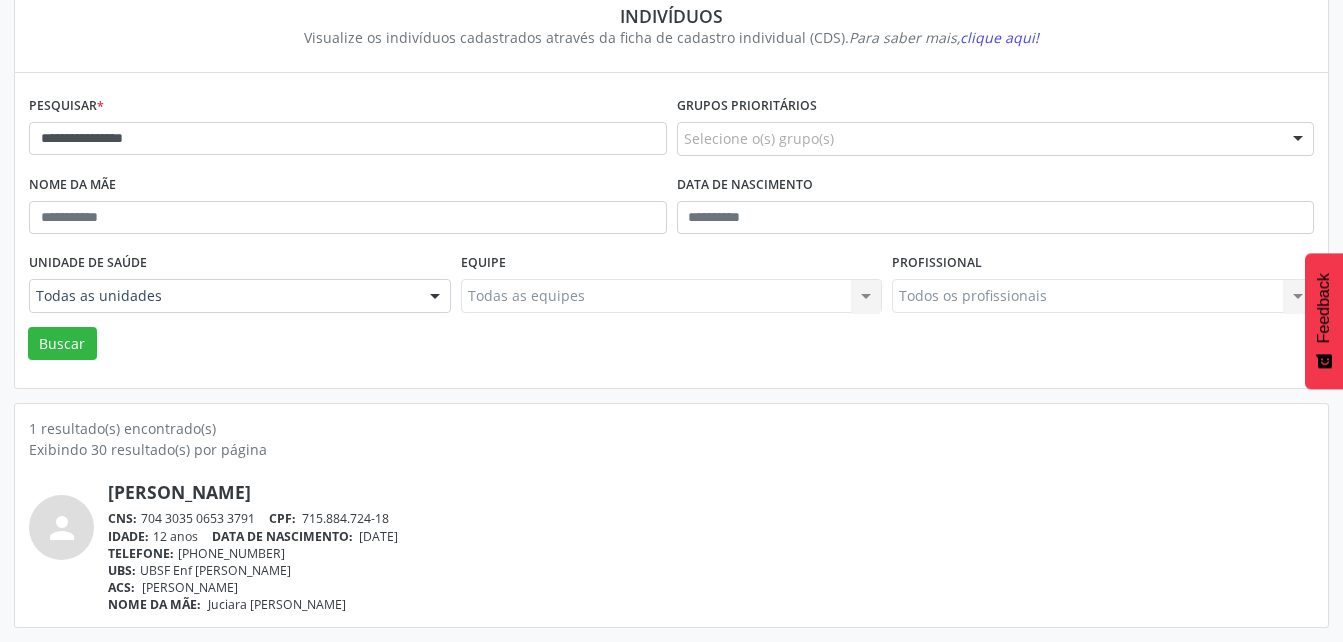 drag, startPoint x: 144, startPoint y: 521, endPoint x: 258, endPoint y: 525, distance: 114.07015 